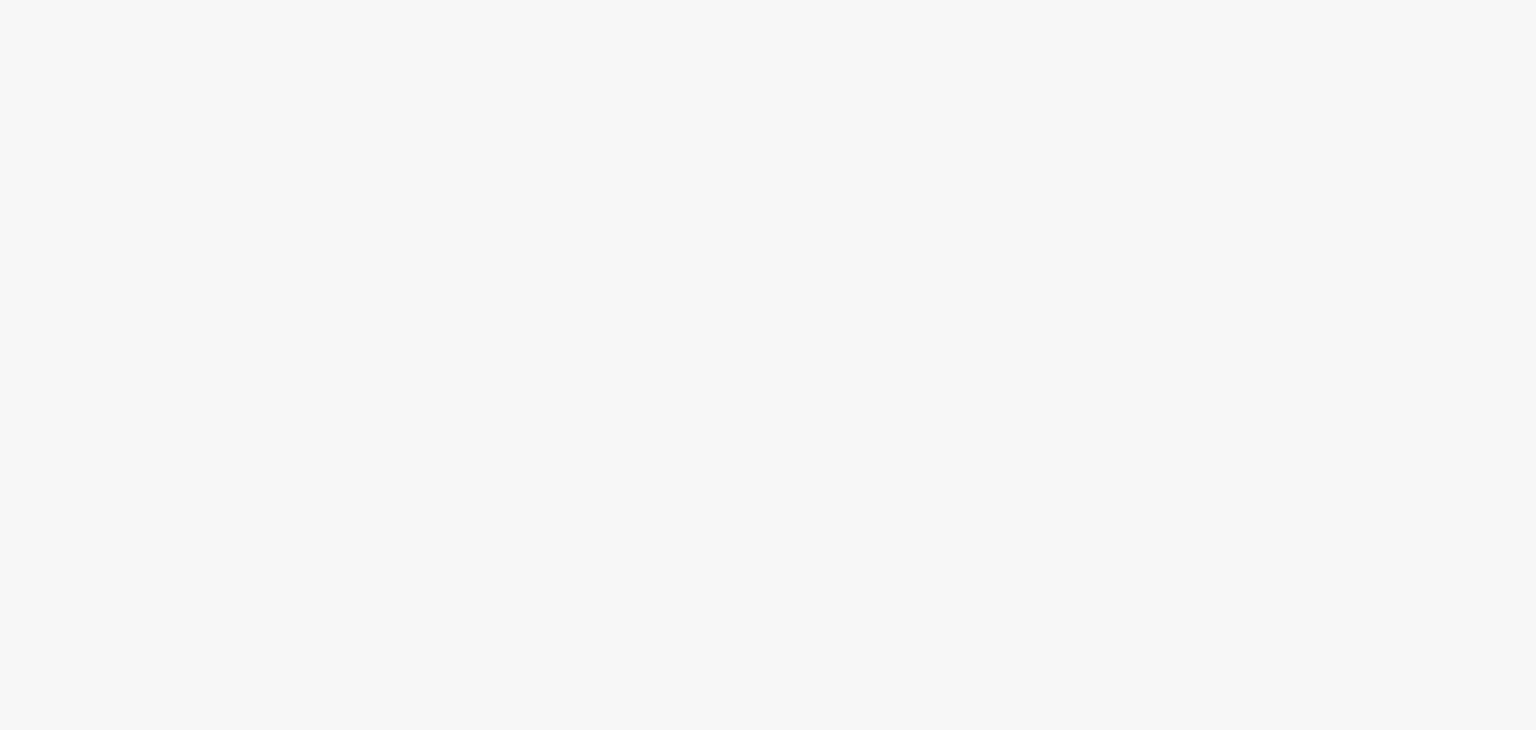 scroll, scrollTop: 0, scrollLeft: 0, axis: both 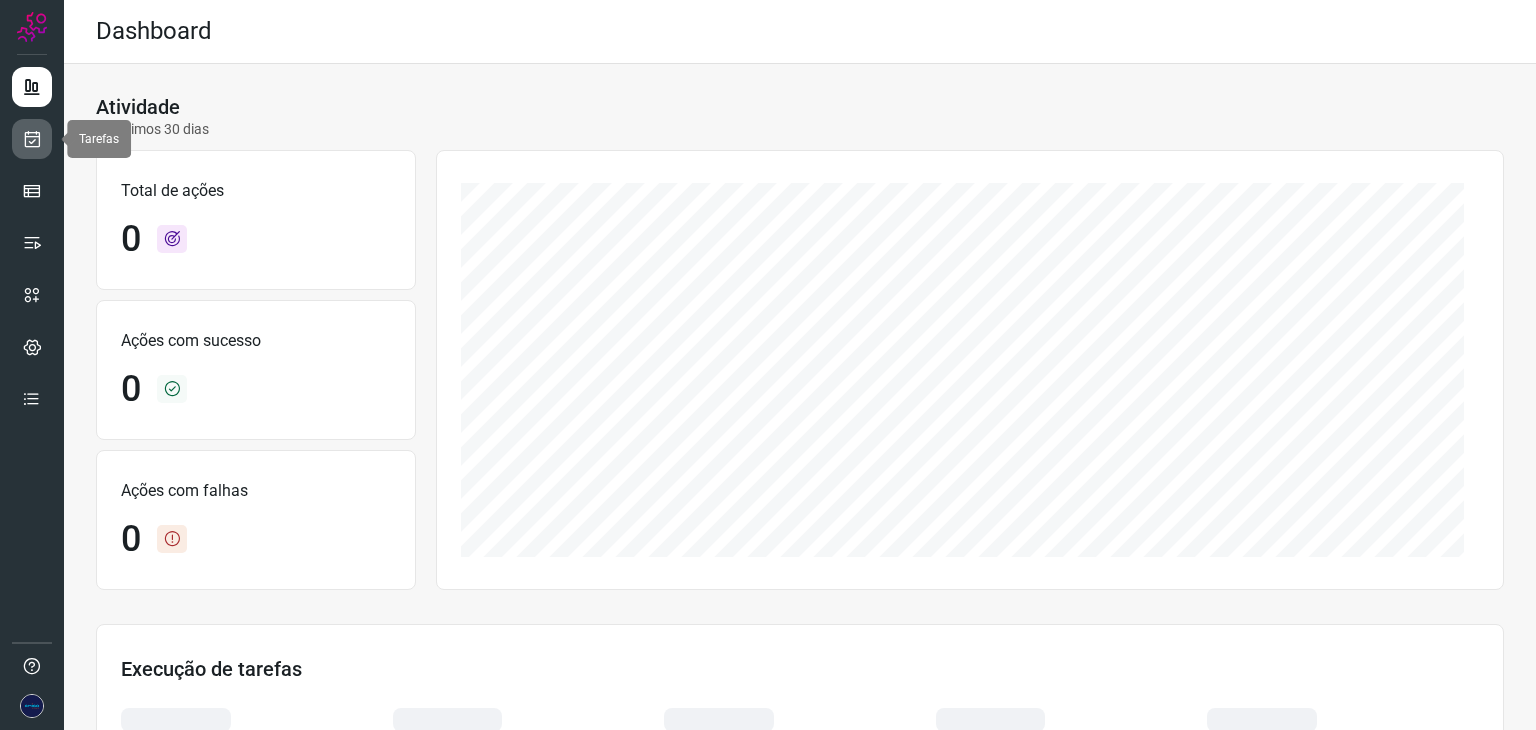 click at bounding box center (32, 139) 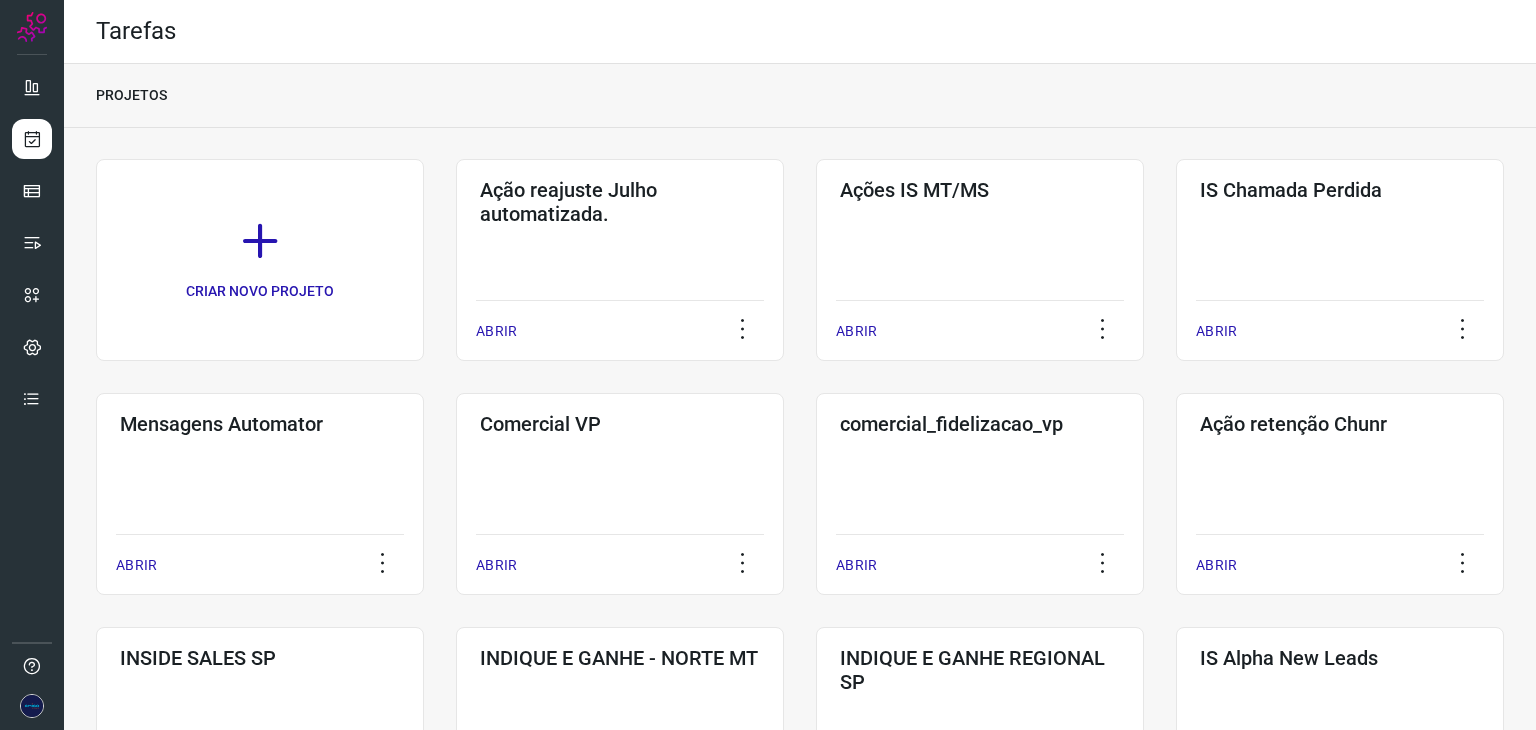 scroll, scrollTop: 200, scrollLeft: 0, axis: vertical 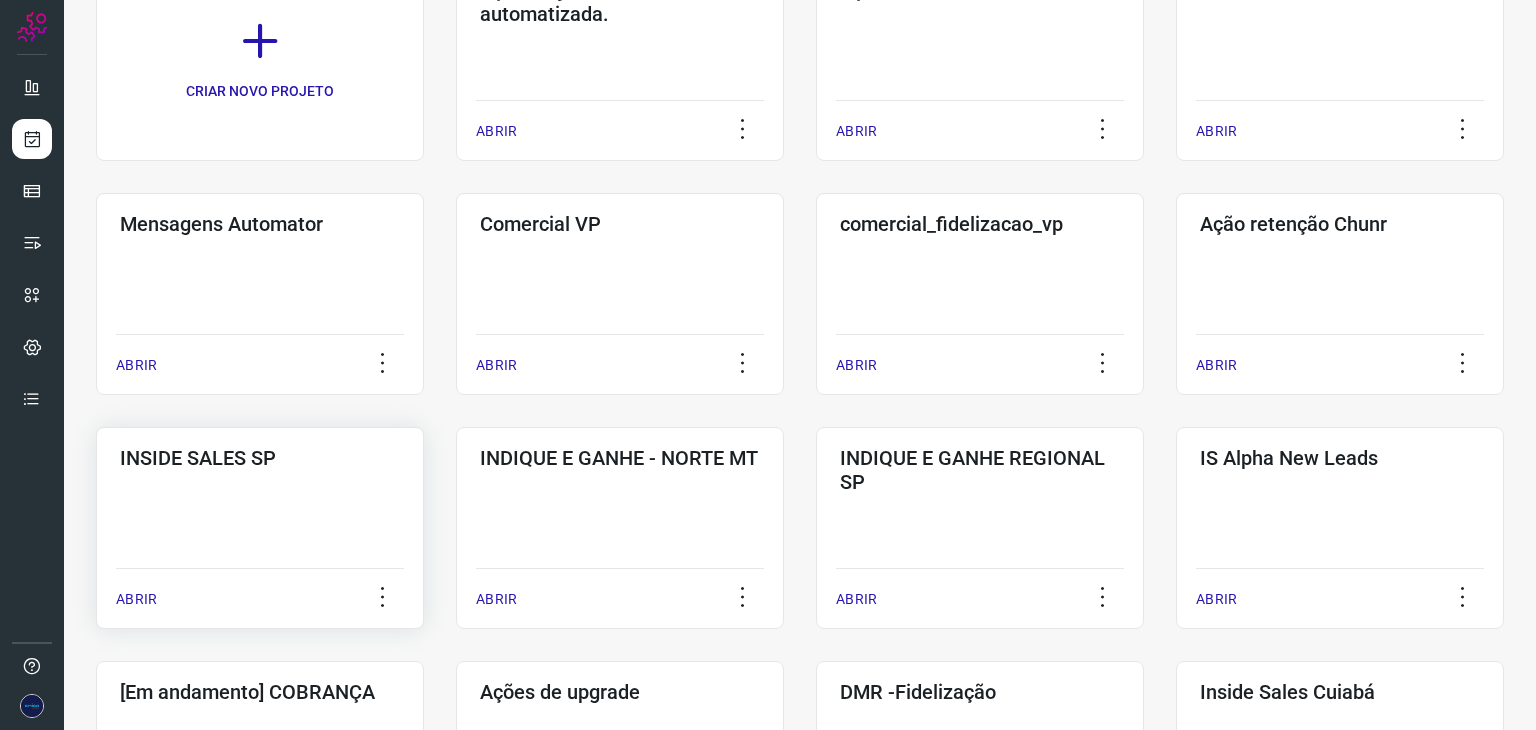 click on "ABRIR" at bounding box center (136, 599) 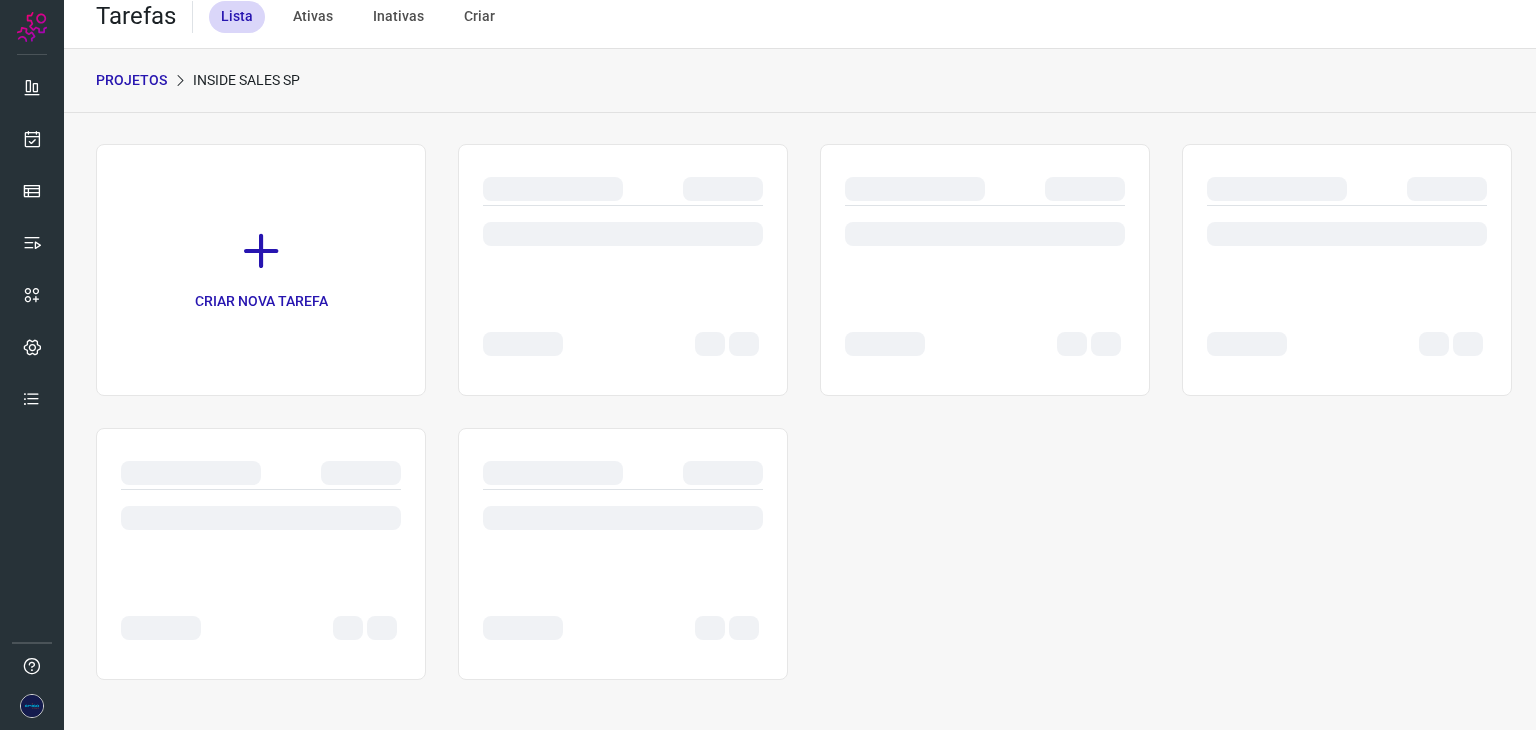 scroll, scrollTop: 15, scrollLeft: 0, axis: vertical 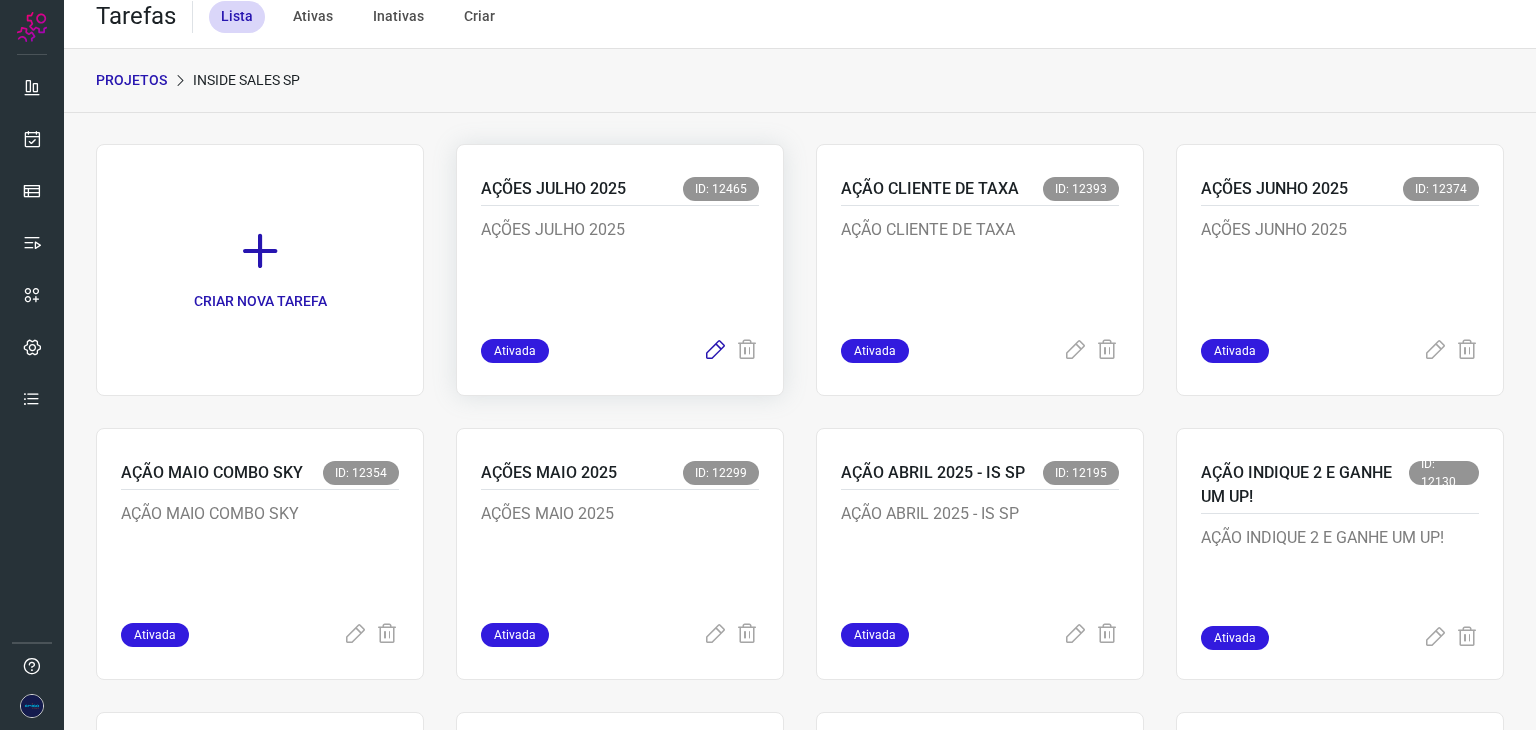 click at bounding box center [715, 351] 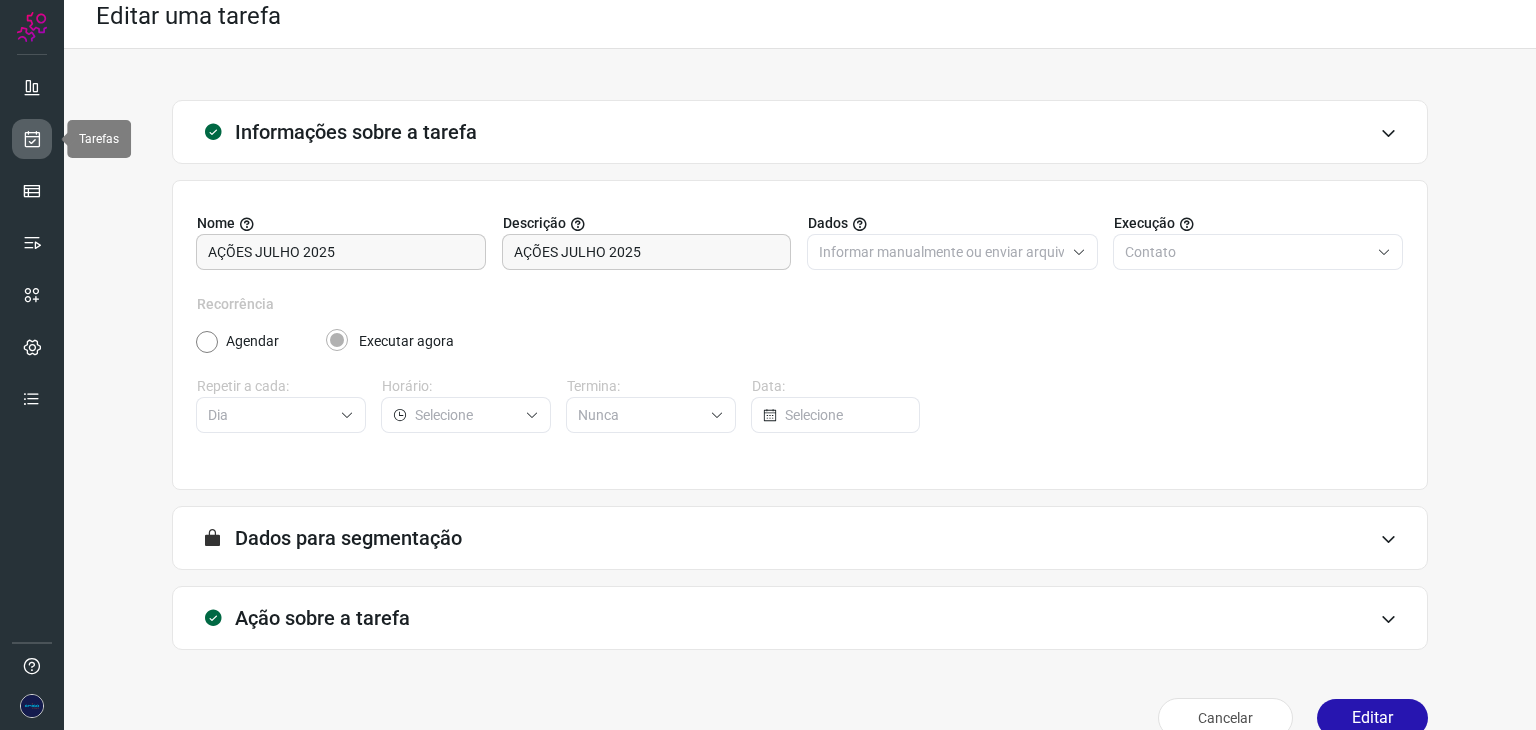 click at bounding box center (32, 139) 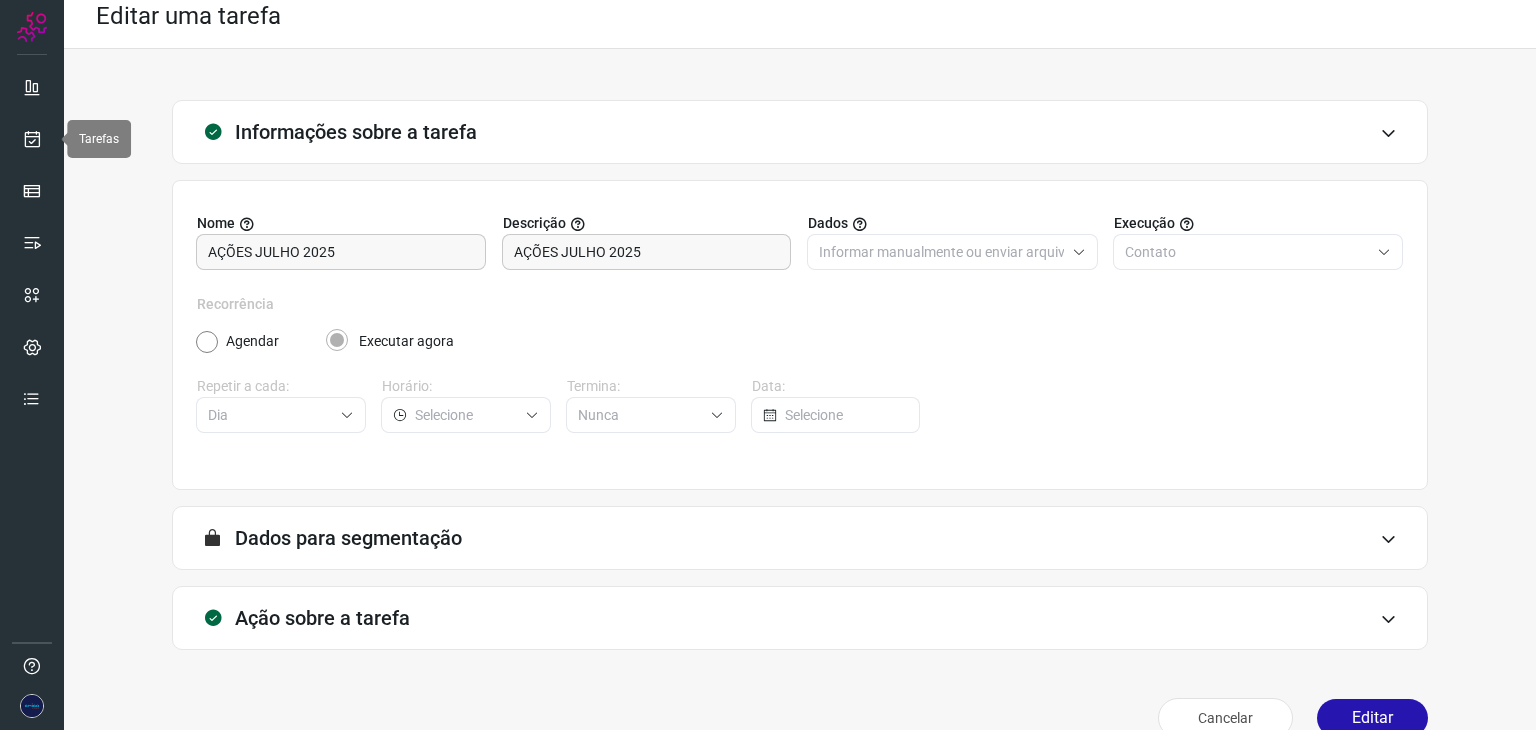 scroll, scrollTop: 0, scrollLeft: 0, axis: both 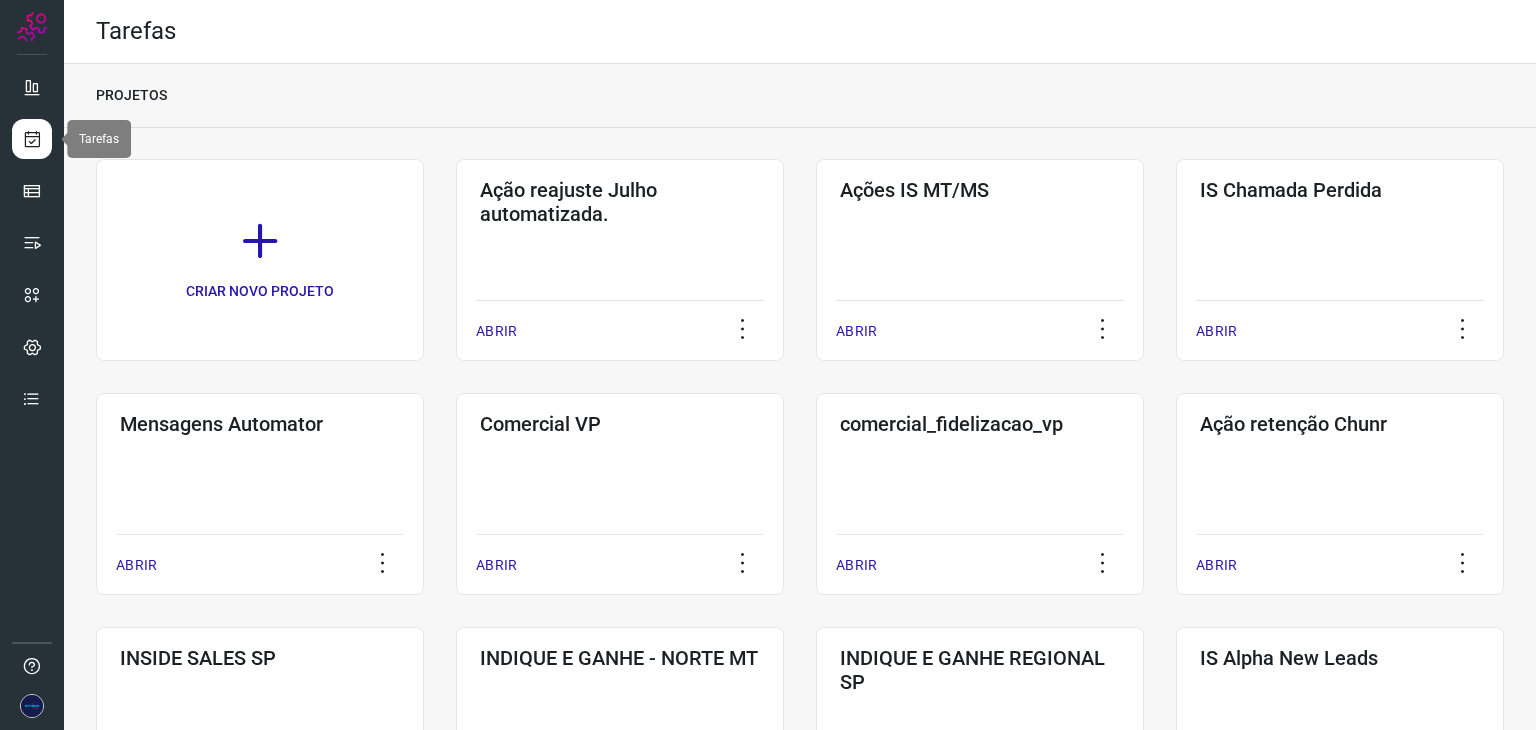 click at bounding box center (32, 139) 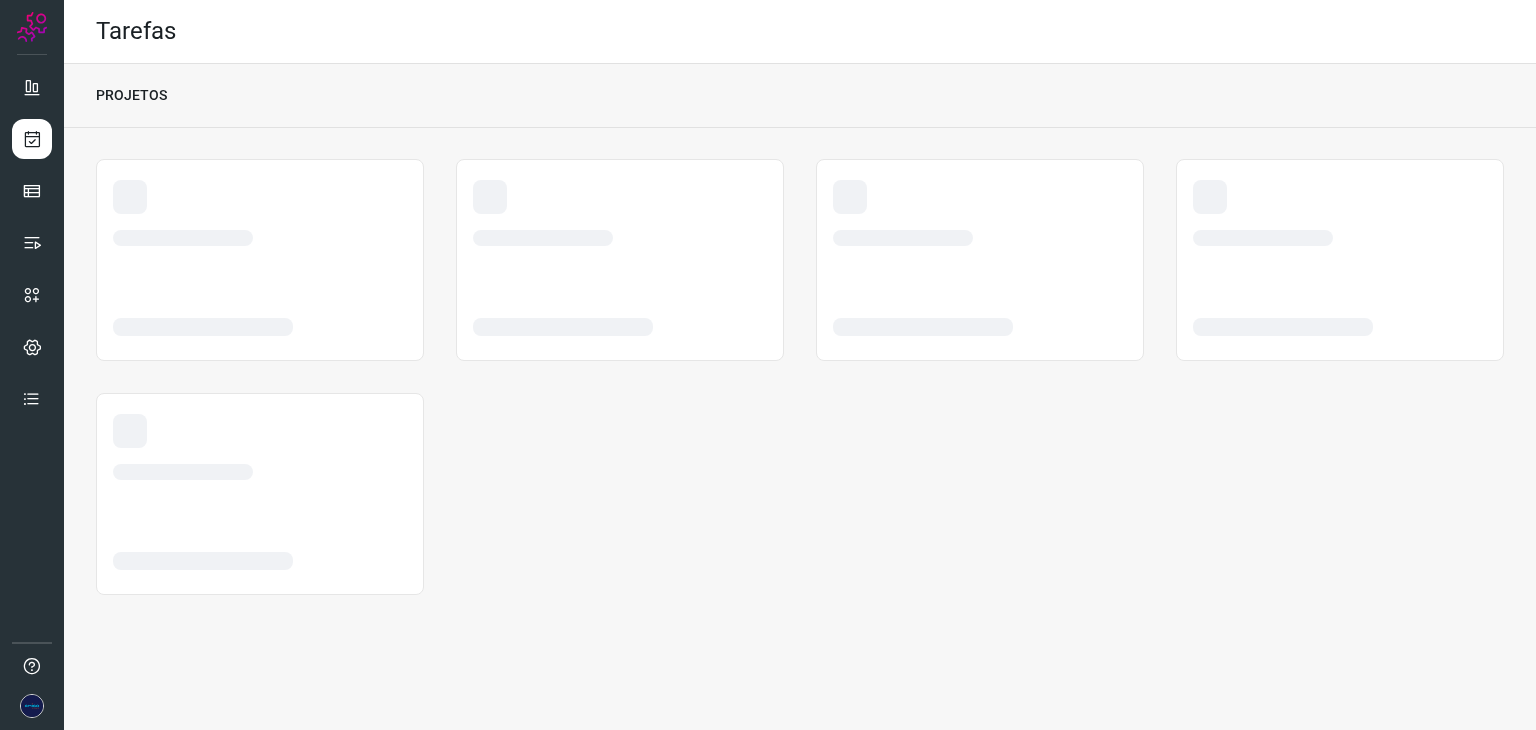 scroll, scrollTop: 0, scrollLeft: 0, axis: both 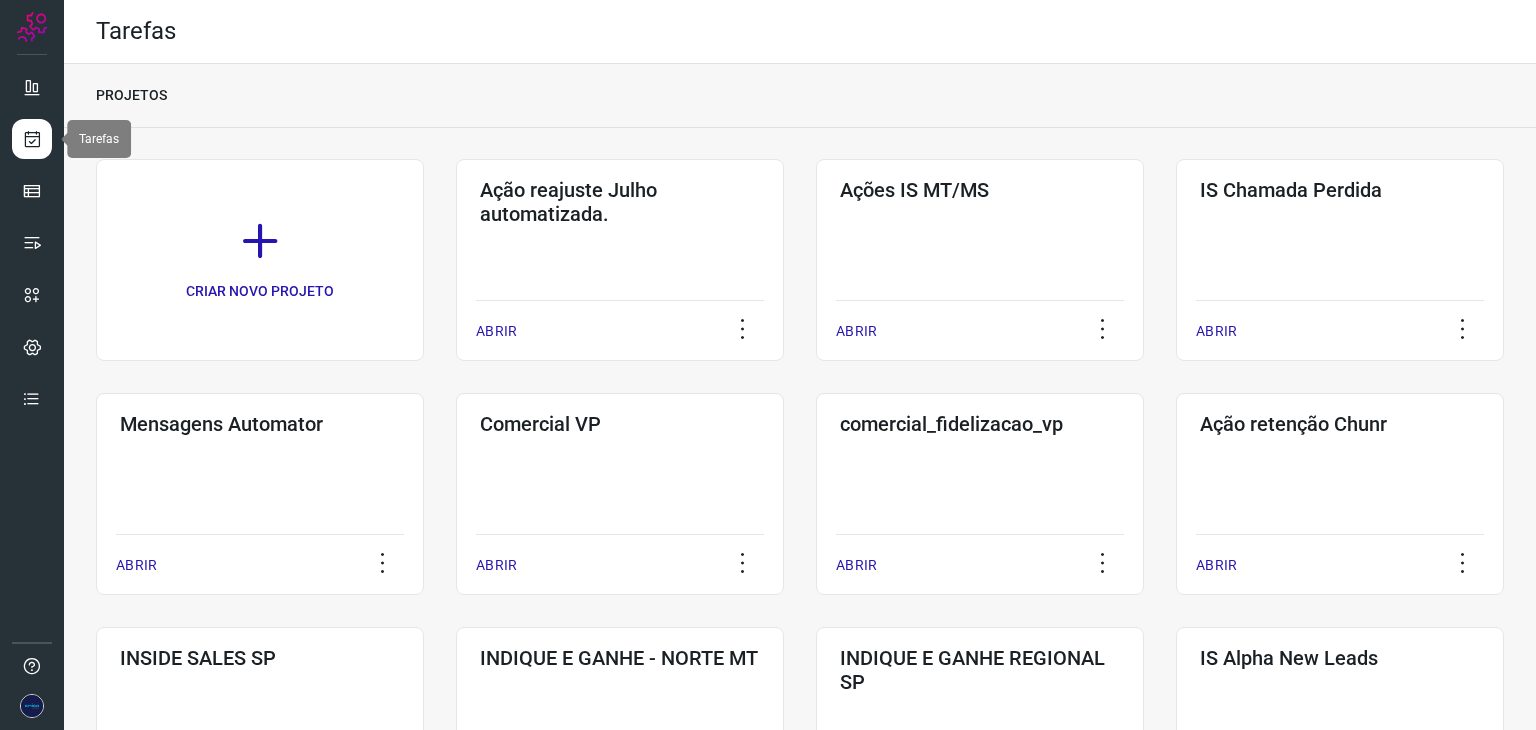 click at bounding box center [32, 139] 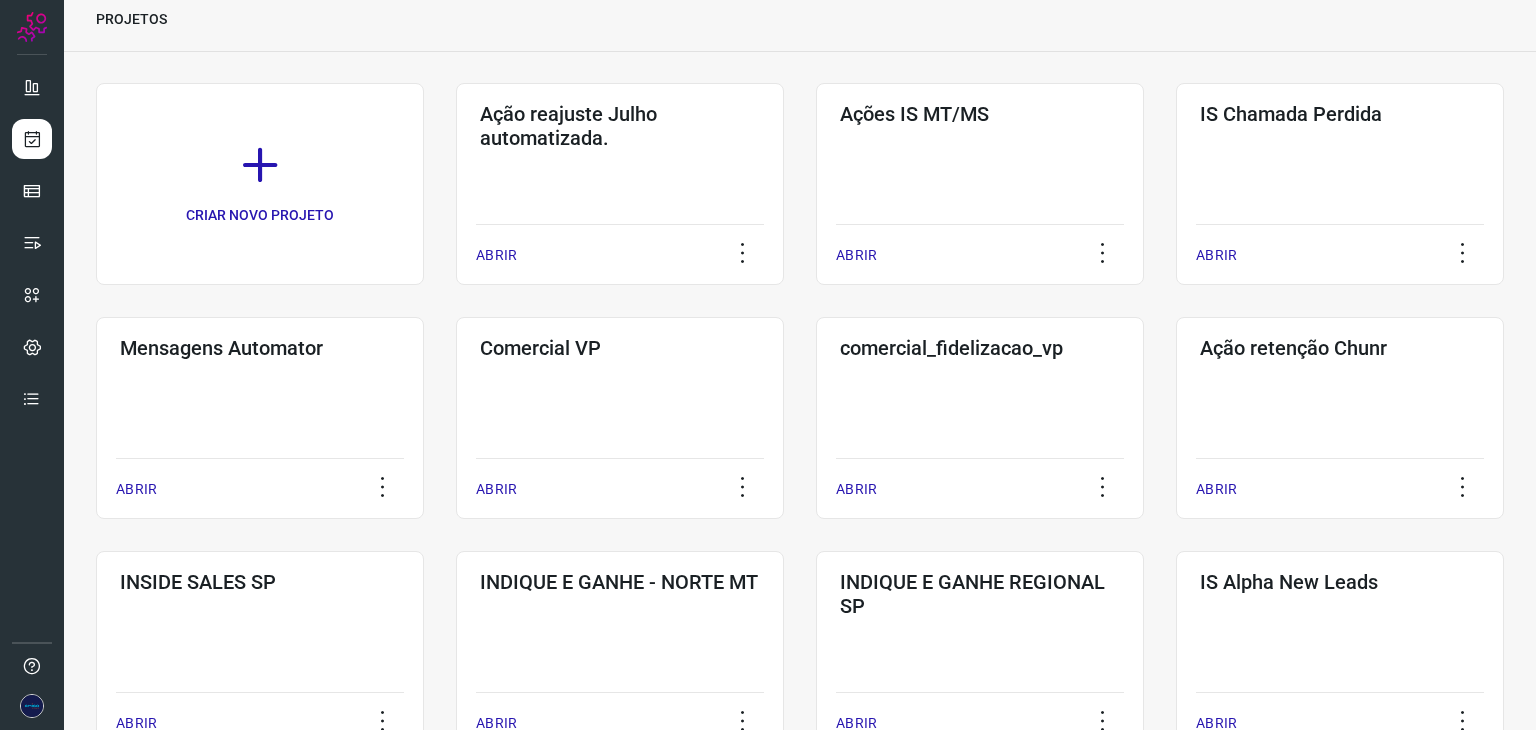 scroll, scrollTop: 200, scrollLeft: 0, axis: vertical 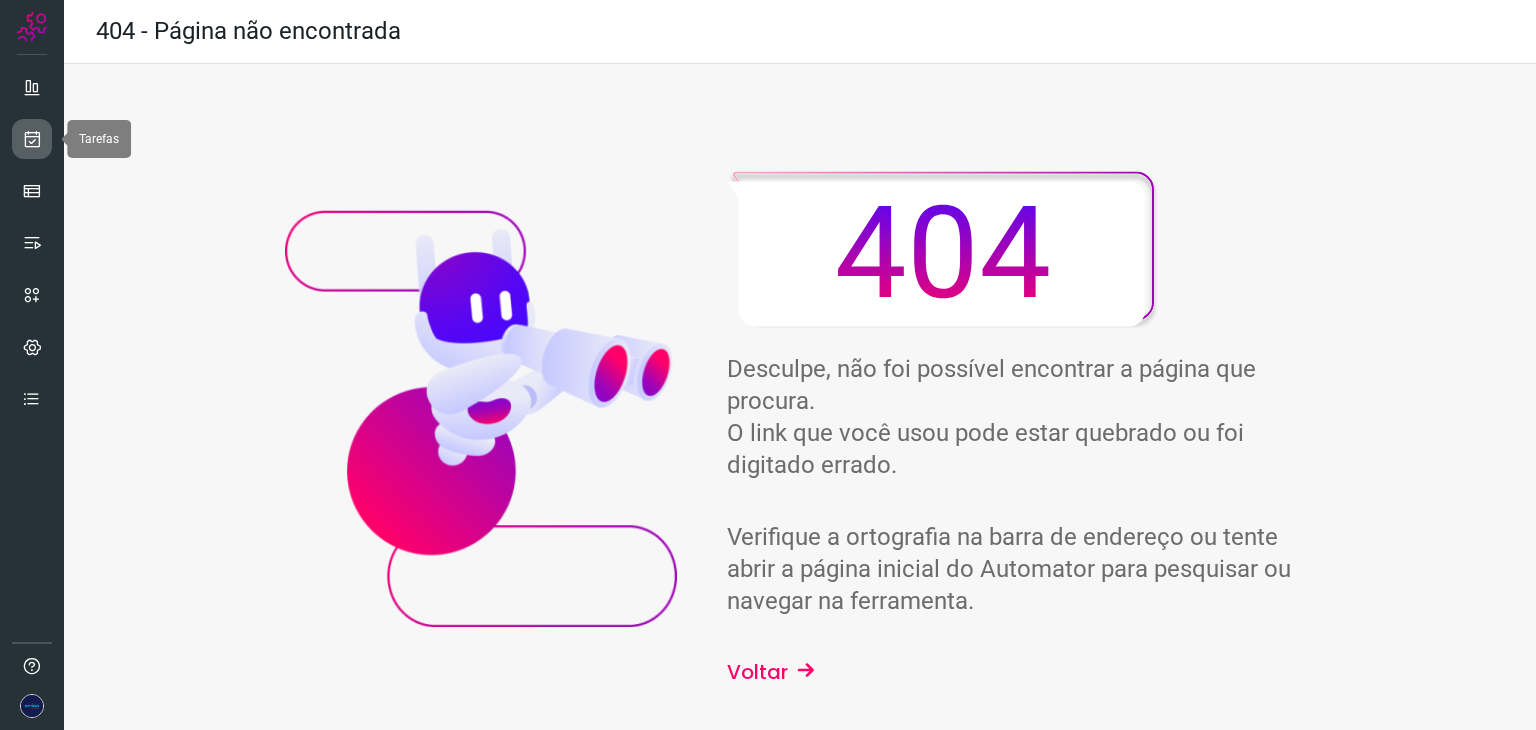 click at bounding box center (32, 139) 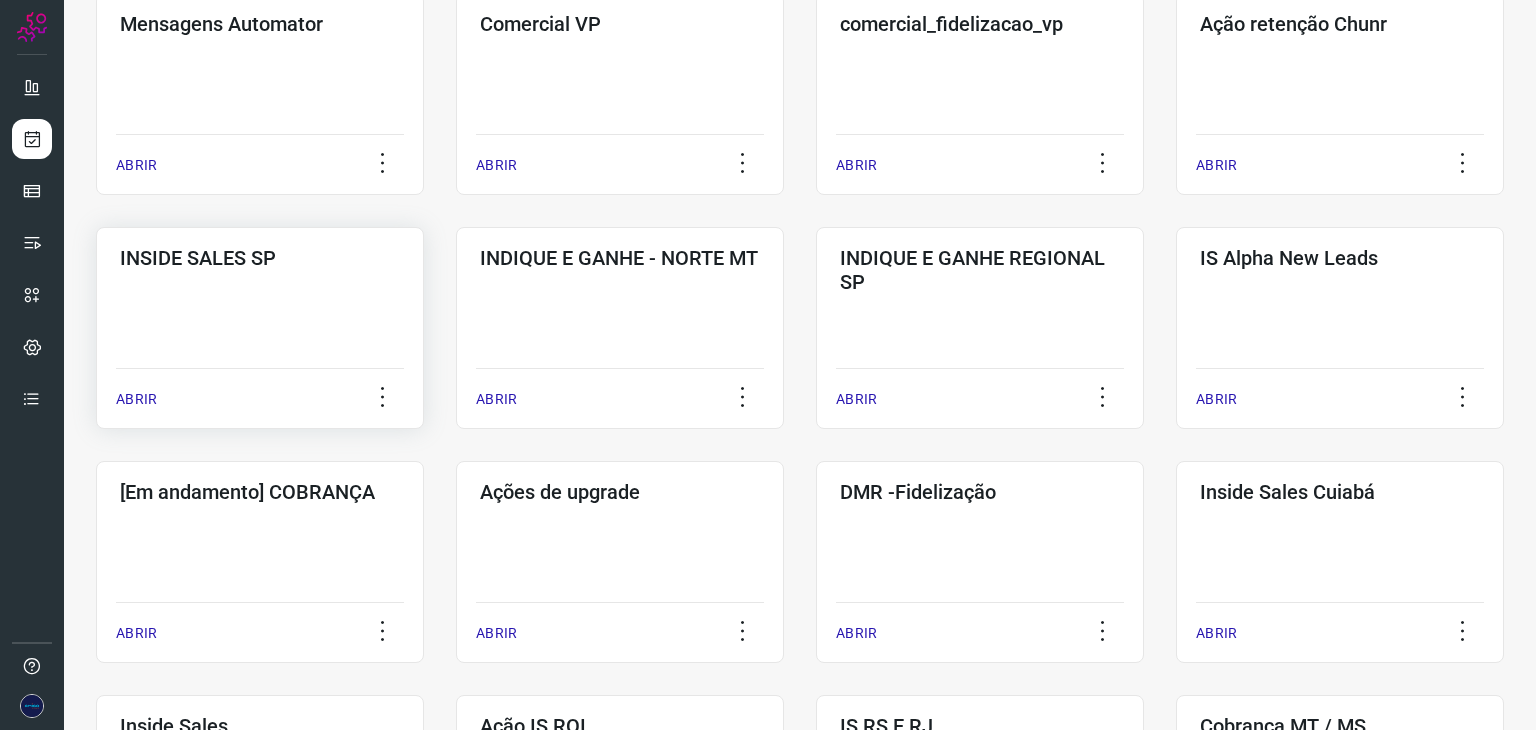 click on "ABRIR" at bounding box center (136, 399) 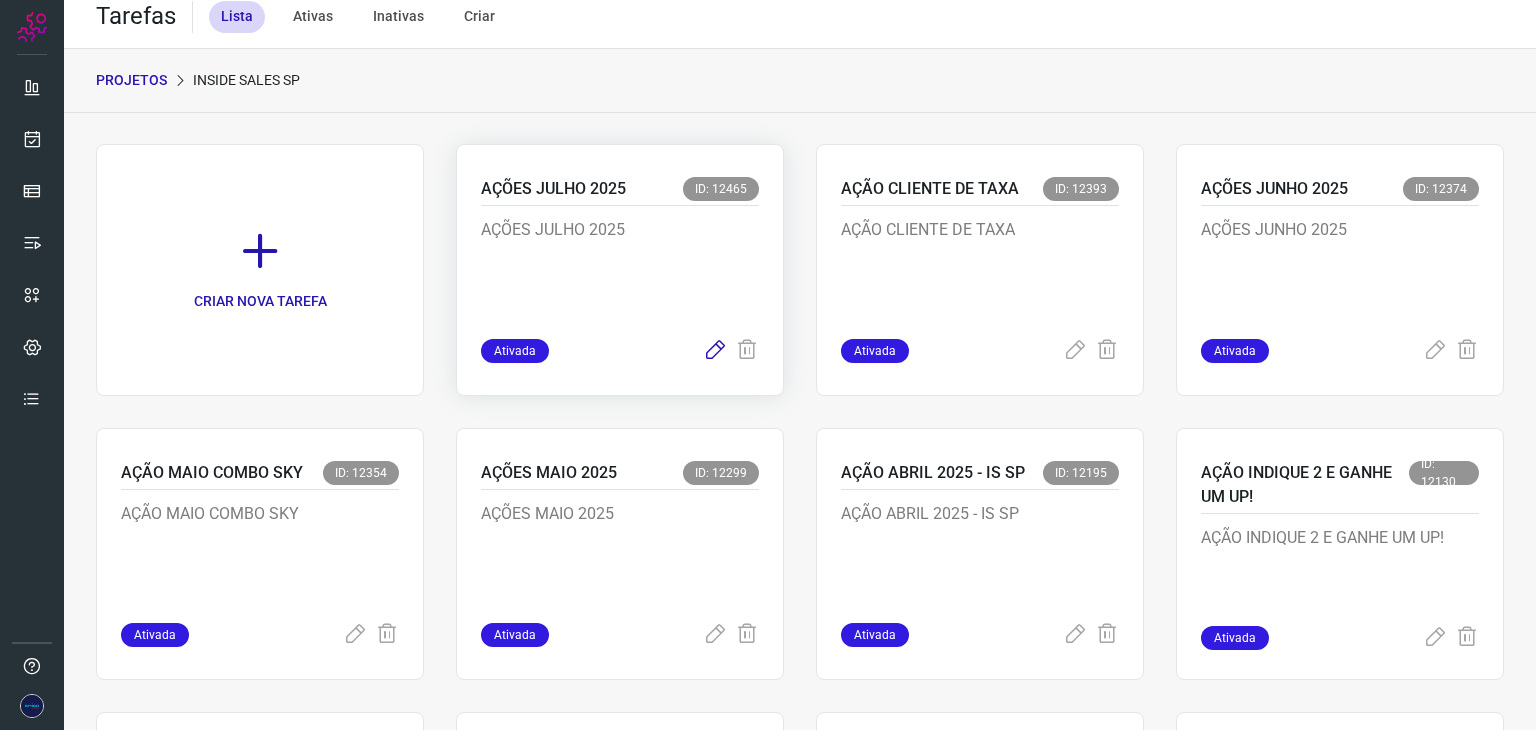 click at bounding box center [715, 351] 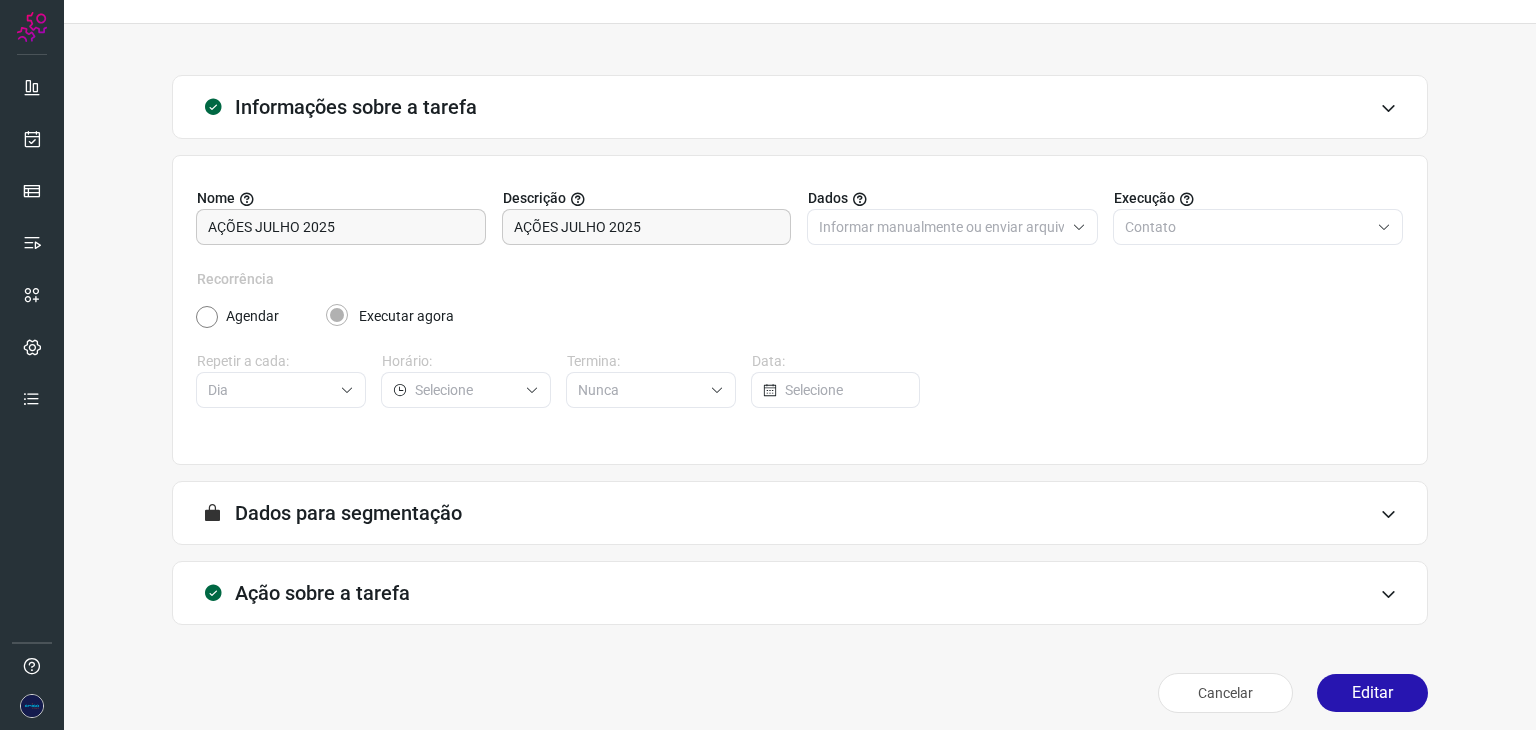 scroll, scrollTop: 51, scrollLeft: 0, axis: vertical 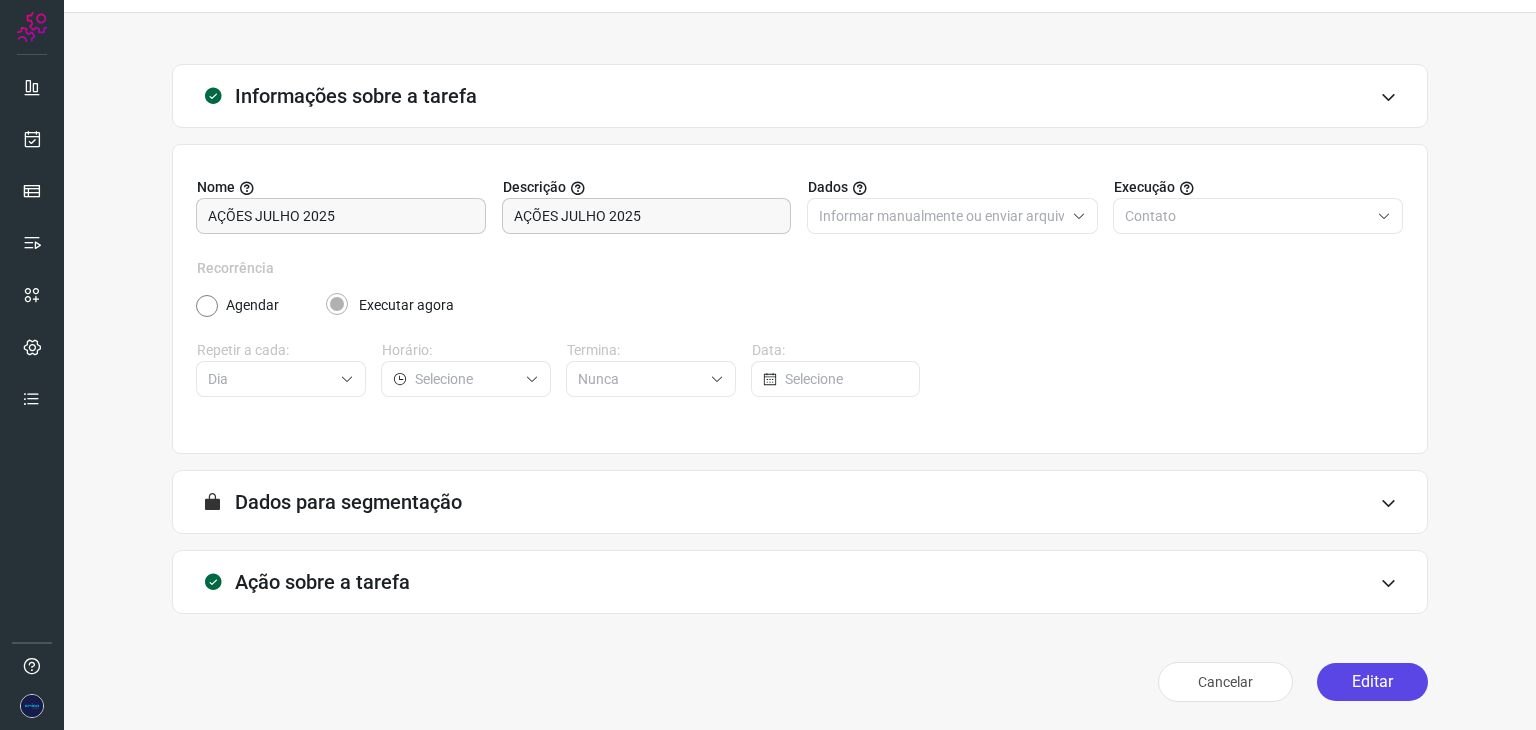 click on "Editar" at bounding box center (1372, 682) 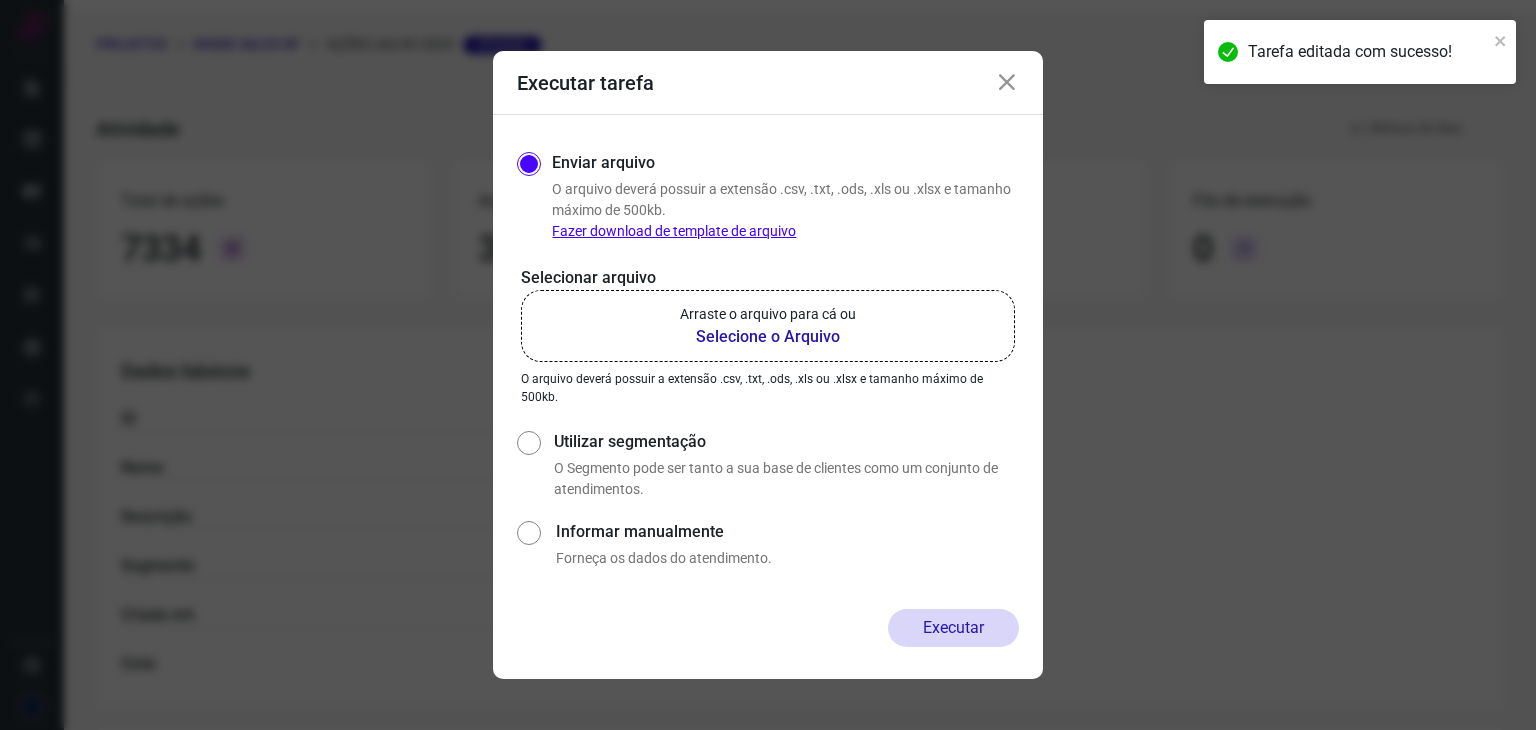 click on "Selecione o Arquivo" at bounding box center [768, 337] 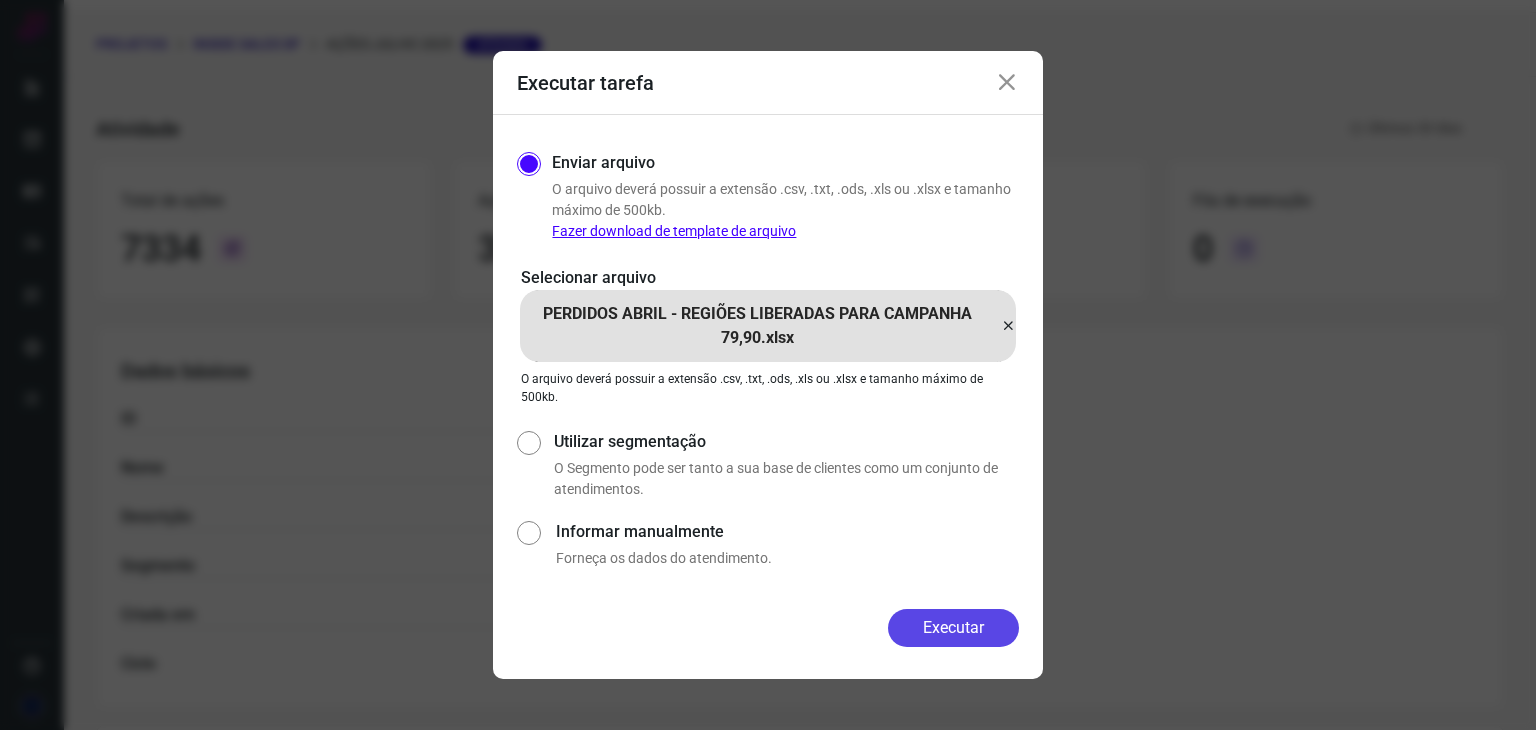 click on "Executar" at bounding box center (953, 628) 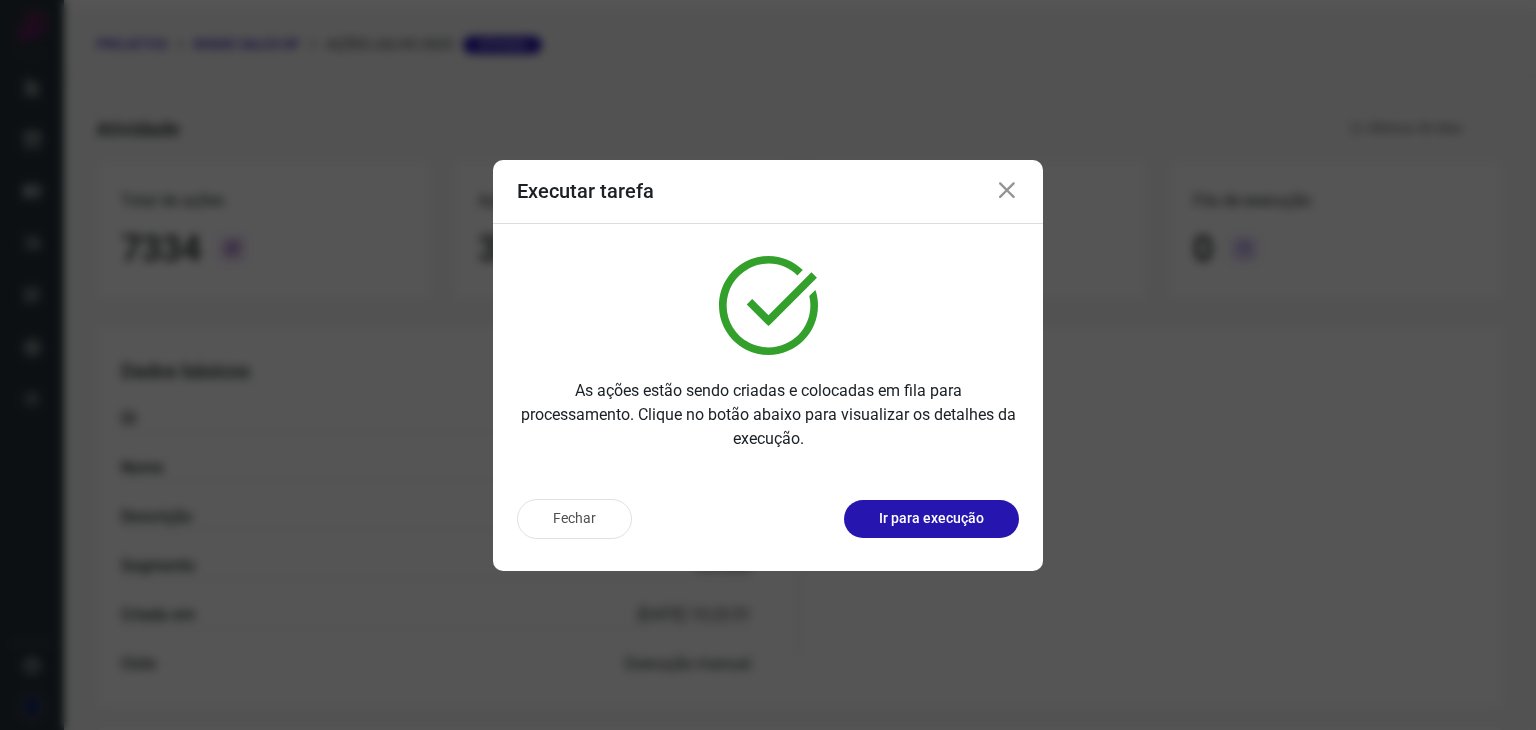 click at bounding box center (1007, 191) 